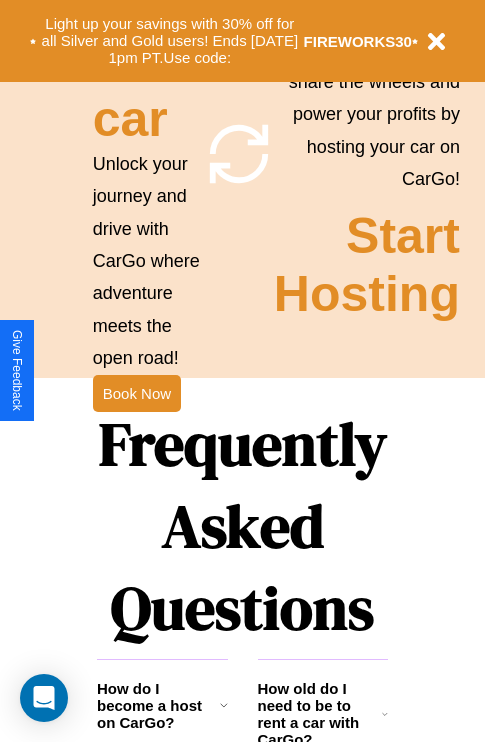 scroll, scrollTop: 1947, scrollLeft: 0, axis: vertical 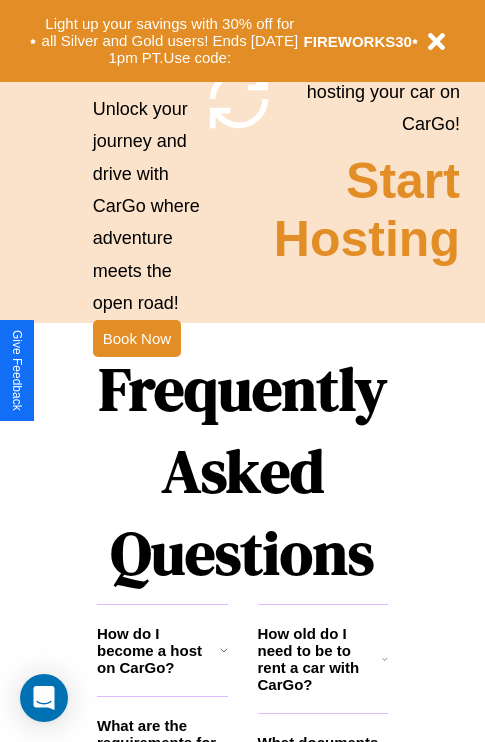 click on "Frequently Asked Questions" at bounding box center [242, 471] 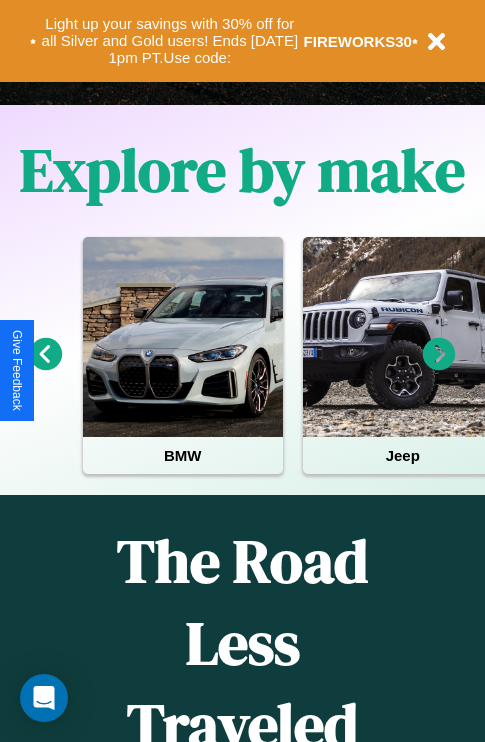 scroll, scrollTop: 0, scrollLeft: 0, axis: both 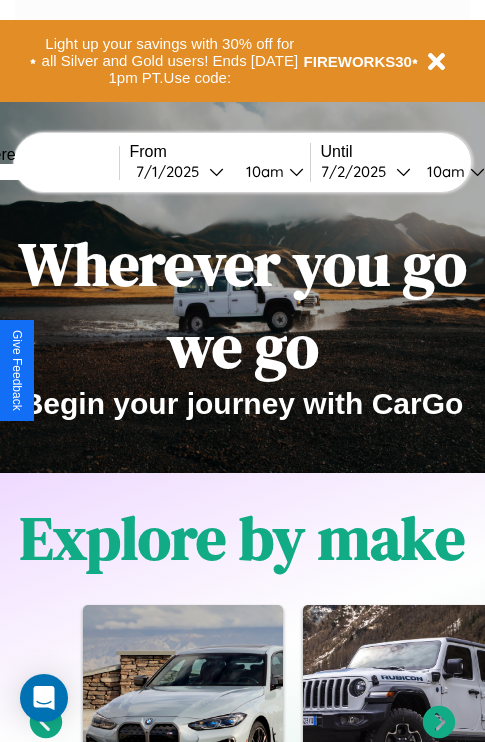 click 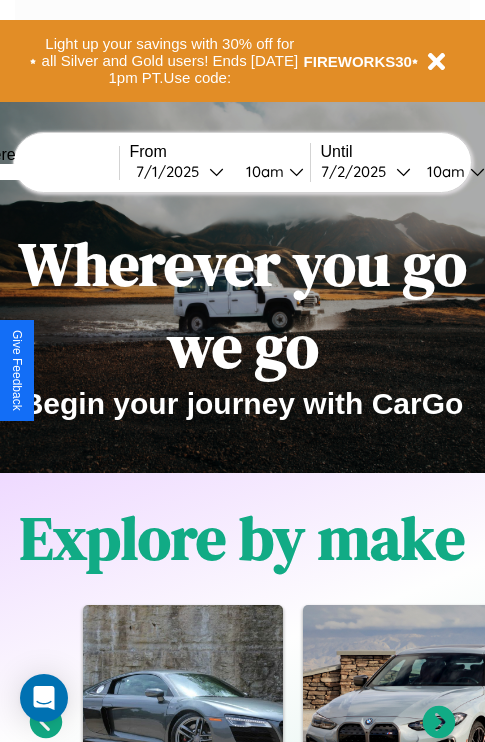 click at bounding box center [44, 172] 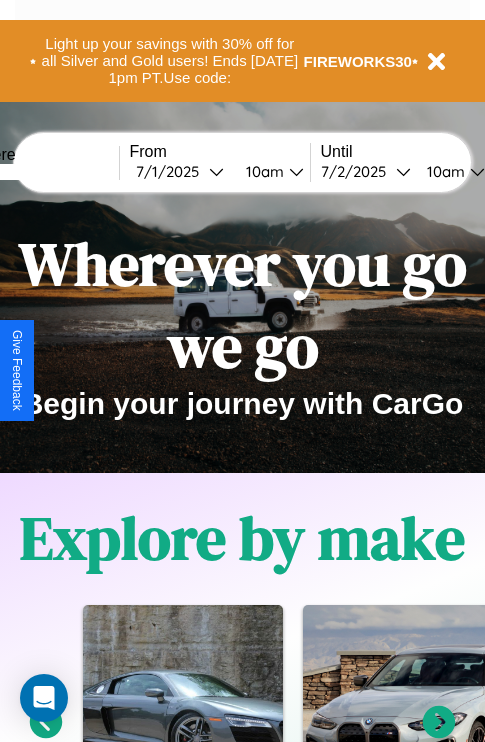 click 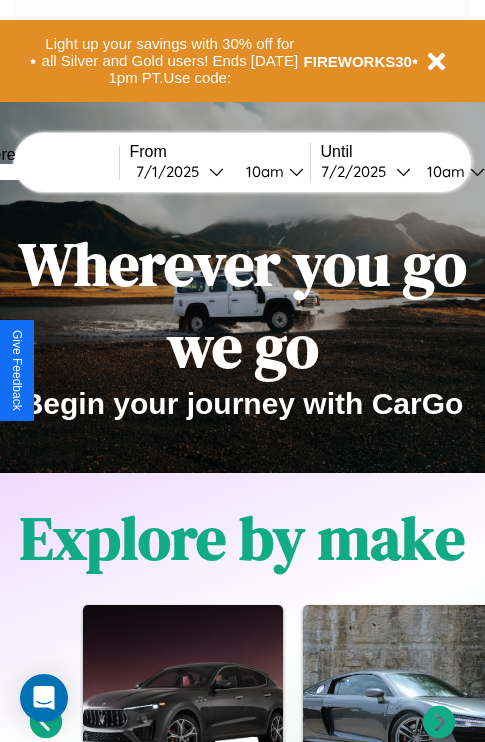 click 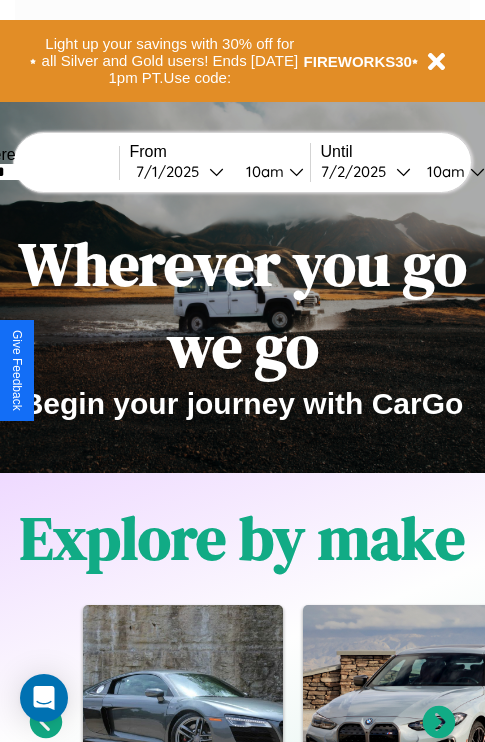 click 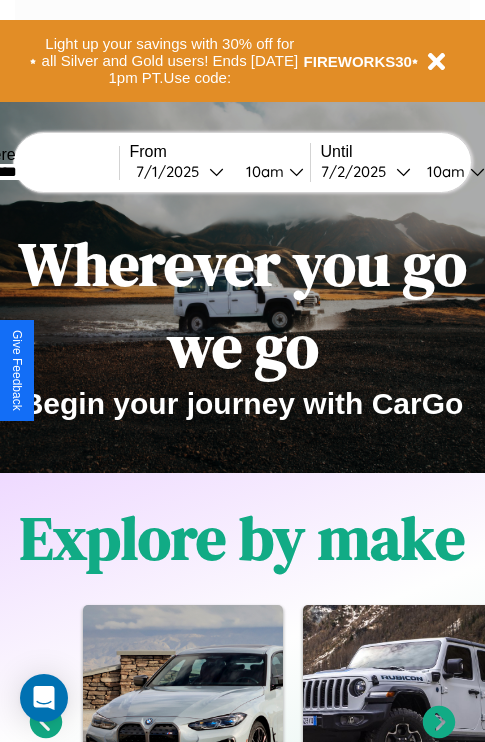 type on "********" 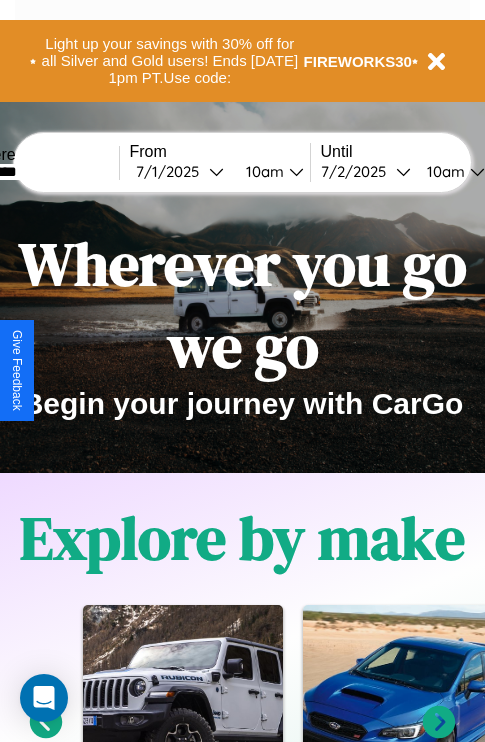 click on "[DATE]" at bounding box center (172, 171) 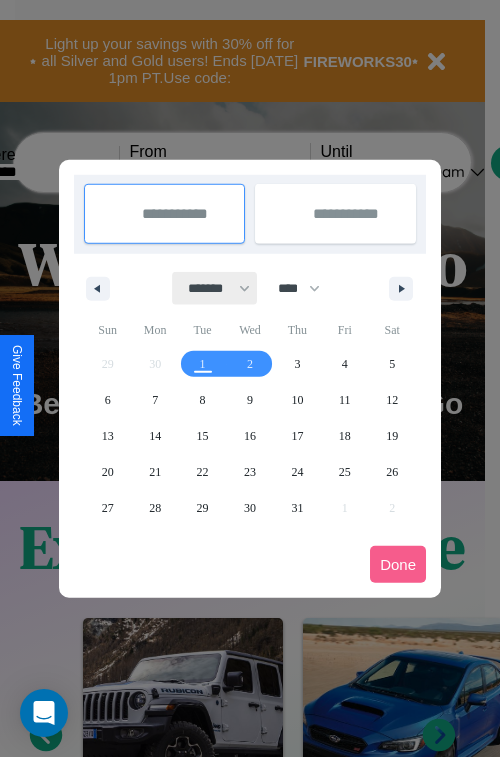 click on "******* ******** ***** ***** *** **** **** ****** ********* ******* ******** ********" at bounding box center [215, 288] 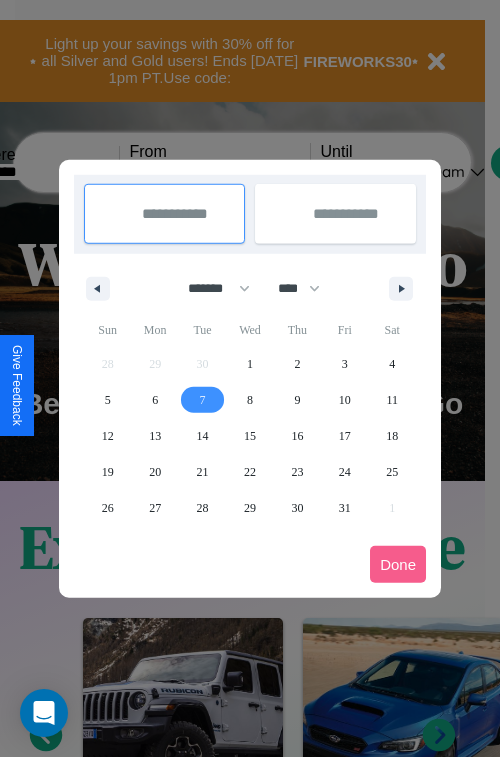 click on "7" at bounding box center (203, 400) 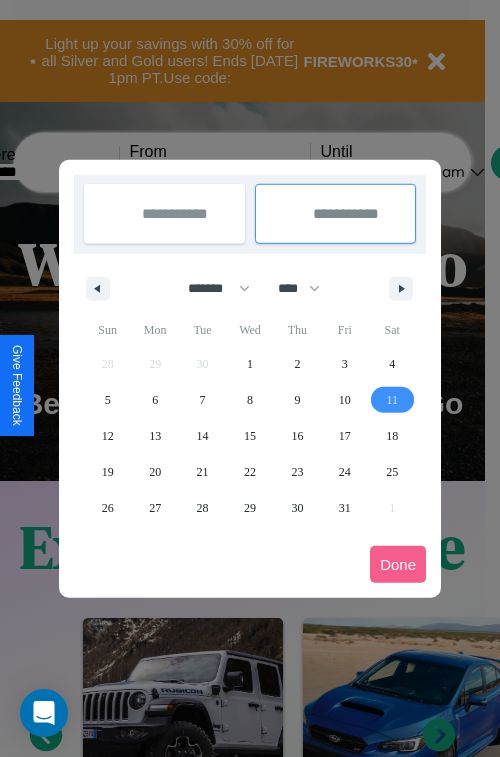 click on "11" at bounding box center [392, 400] 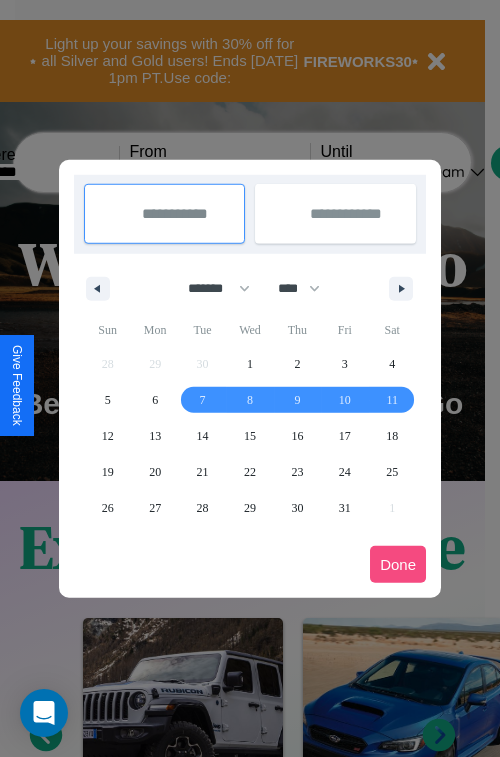 click on "Done" at bounding box center [398, 564] 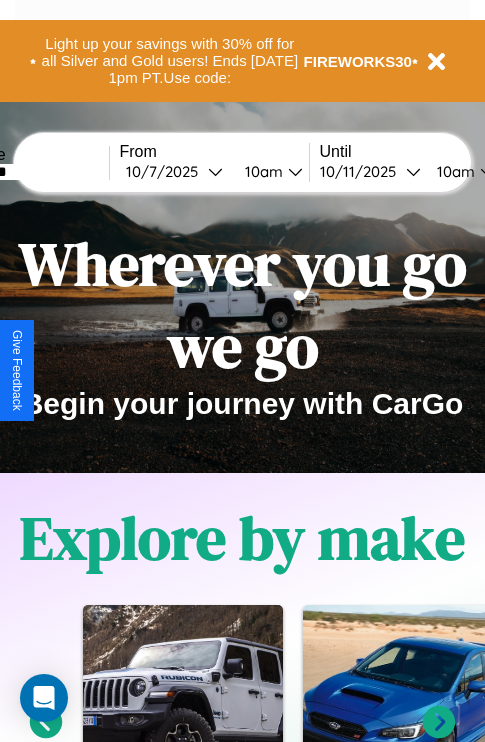 click on "10am" at bounding box center (261, 171) 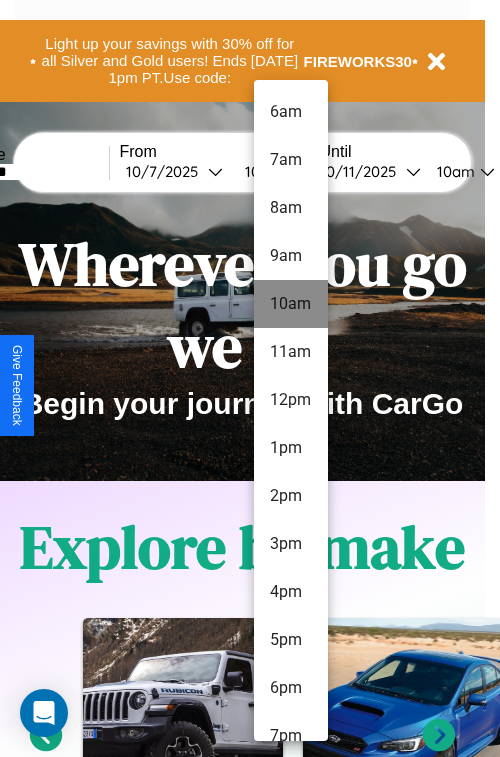 click on "10am" at bounding box center [291, 304] 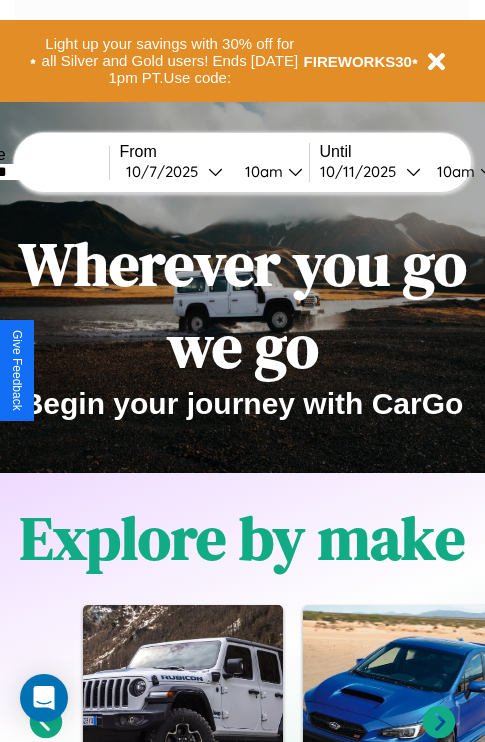 scroll, scrollTop: 0, scrollLeft: 76, axis: horizontal 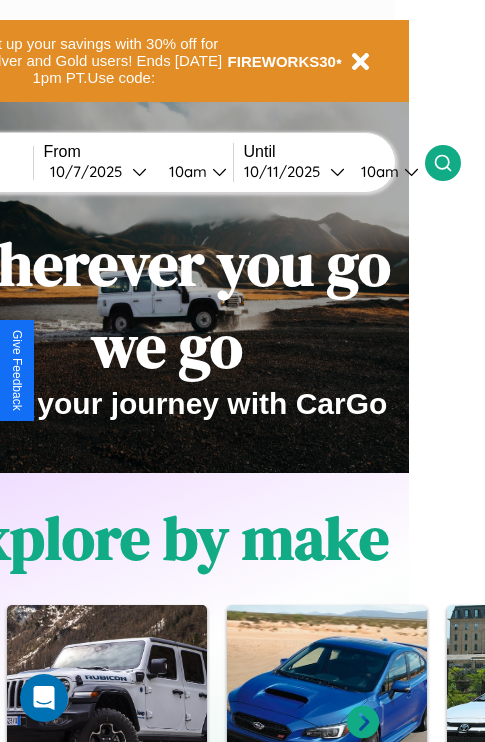 click 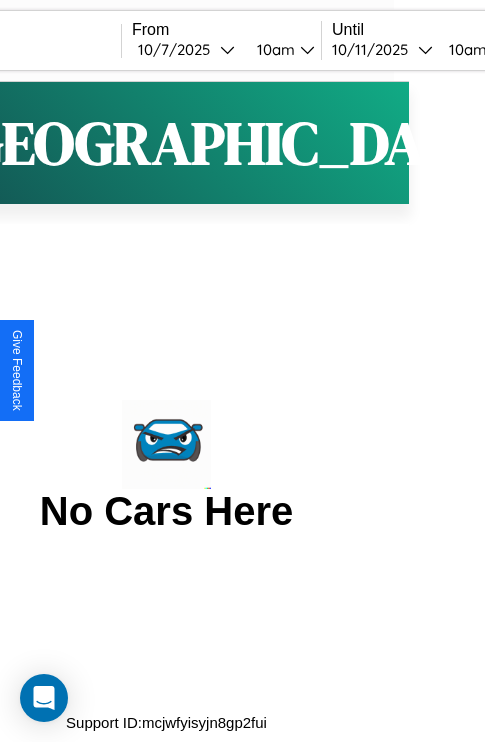 scroll, scrollTop: 0, scrollLeft: 0, axis: both 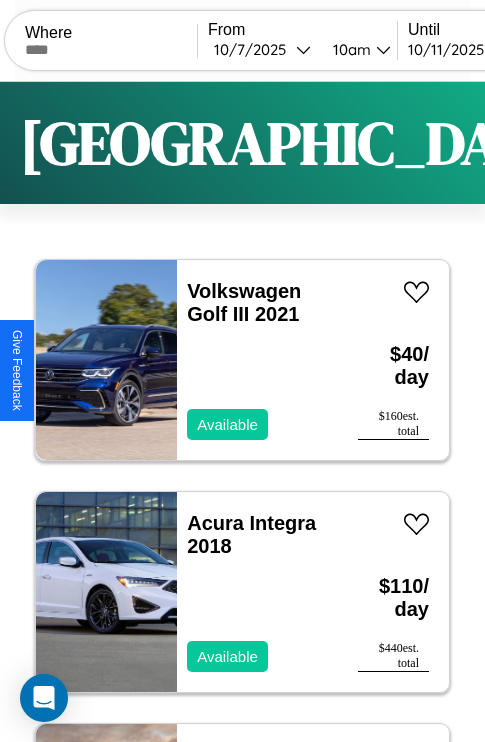 click on "Filters" at bounding box center [640, 143] 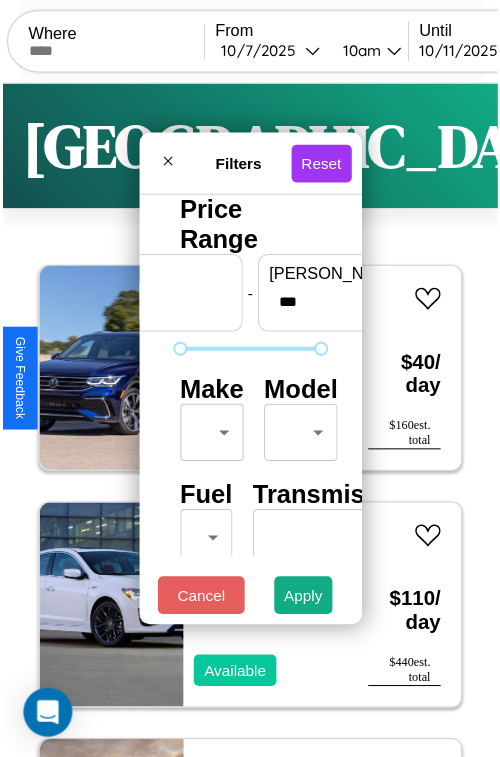 scroll, scrollTop: 59, scrollLeft: 0, axis: vertical 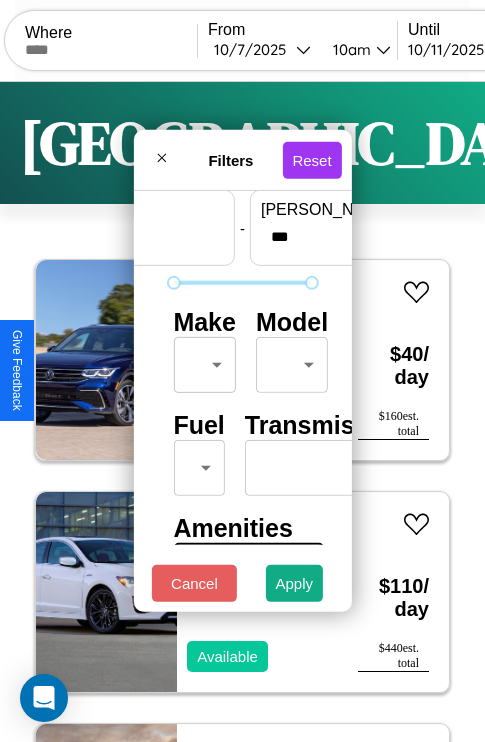 click on "CarGo Where From [DATE] 10am Until [DATE] 10am Become a Host Login Sign Up [GEOGRAPHIC_DATA] Filters 126  cars in this area These cars can be picked up in this city. Volkswagen   Golf III   2021 Available $ 40  / day $ 160  est. total Acura   Integra   2018 Available $ 110  / day $ 440  est. total Jaguar   Vanden Plas   2020 Available $ 80  / day $ 320  est. total Lexus   RZ   2017 Available $ 160  / day $ 640  est. total Chevrolet   Silverado   2017 Unavailable $ 180  / day $ 720  est. total Lamborghini   Roadster   2019 Available $ 170  / day $ 680  est. total Lamborghini   Murcielago   2024 Available $ 100  / day $ 400  est. total Lamborghini   URUS   2016 Available $ 60  / day $ 240  est. total Tesla   Roadster   2018 Available $ 140  / day $ 560  est. total Kia   Cadenza   2019 Available $ 170  / day $ 680  est. total Infiniti   M45   2022 Available $ 200  / day $ 800  est. total Bentley   Brooklands   2017 Available $ 190  / day $ 760  est. total Jeep   Grand Wagoneer L   2014 Available $ 50 $ 200" at bounding box center [242, 412] 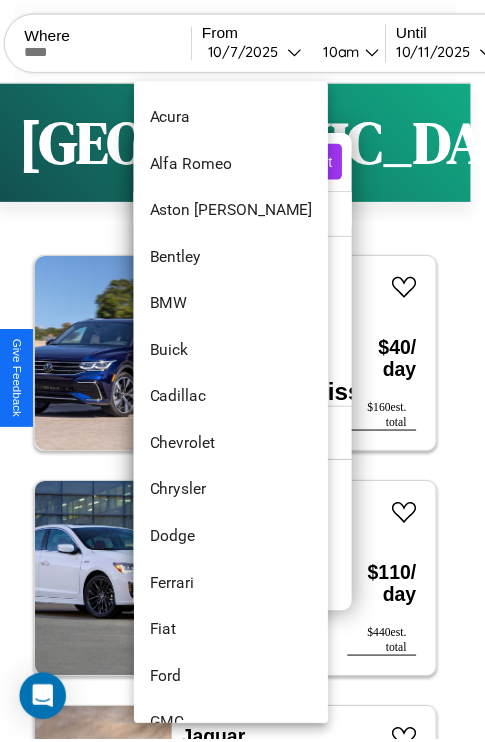 scroll, scrollTop: 134, scrollLeft: 0, axis: vertical 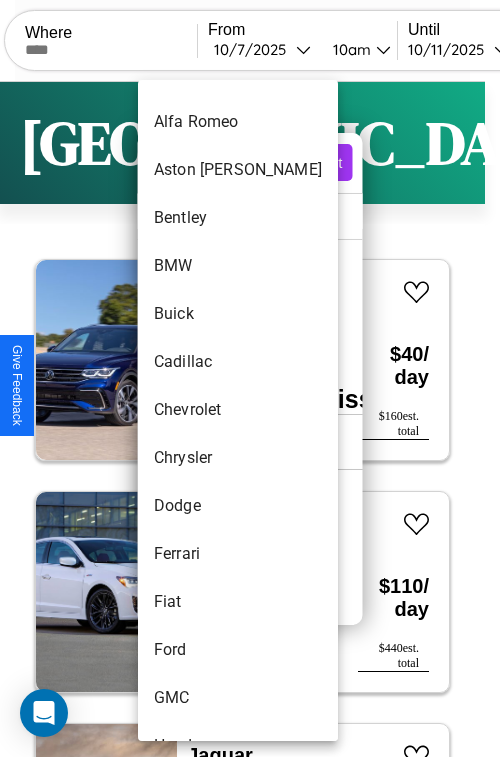 click on "Chevrolet" at bounding box center (238, 410) 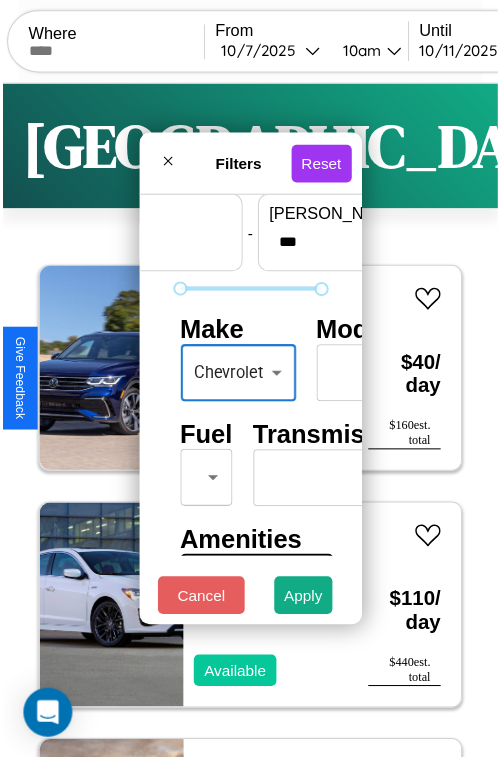 scroll, scrollTop: 162, scrollLeft: 63, axis: both 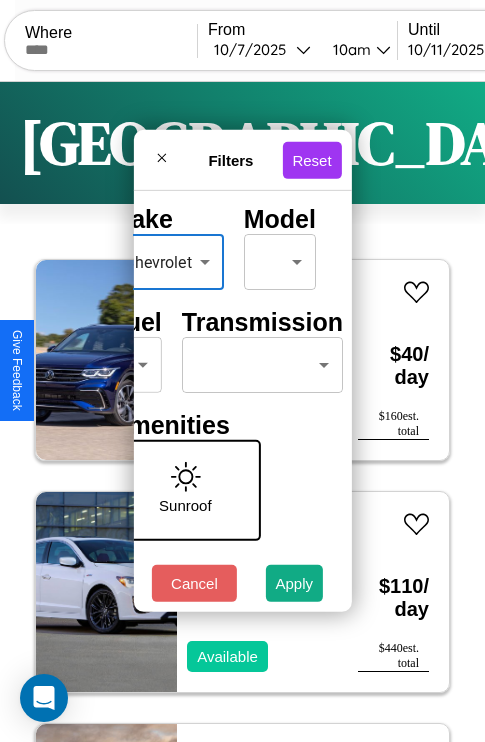 click on "CarGo Where From [DATE] 10am Until [DATE] 10am Become a Host Login Sign Up [GEOGRAPHIC_DATA] Filters 126  cars in this area These cars can be picked up in this city. Volkswagen   Golf III   2021 Available $ 40  / day $ 160  est. total Acura   Integra   2018 Available $ 110  / day $ 440  est. total Jaguar   Vanden Plas   2020 Available $ 80  / day $ 320  est. total Lexus   RZ   2017 Available $ 160  / day $ 640  est. total Chevrolet   Silverado   2017 Unavailable $ 180  / day $ 720  est. total Lamborghini   Roadster   2019 Available $ 170  / day $ 680  est. total Lamborghini   Murcielago   2024 Available $ 100  / day $ 400  est. total Lamborghini   URUS   2016 Available $ 60  / day $ 240  est. total Tesla   Roadster   2018 Available $ 140  / day $ 560  est. total Kia   Cadenza   2019 Available $ 170  / day $ 680  est. total Infiniti   M45   2022 Available $ 200  / day $ 800  est. total Bentley   Brooklands   2017 Available $ 190  / day $ 760  est. total Jeep   Grand Wagoneer L   2014 Available $ 50 $ 200" at bounding box center [242, 412] 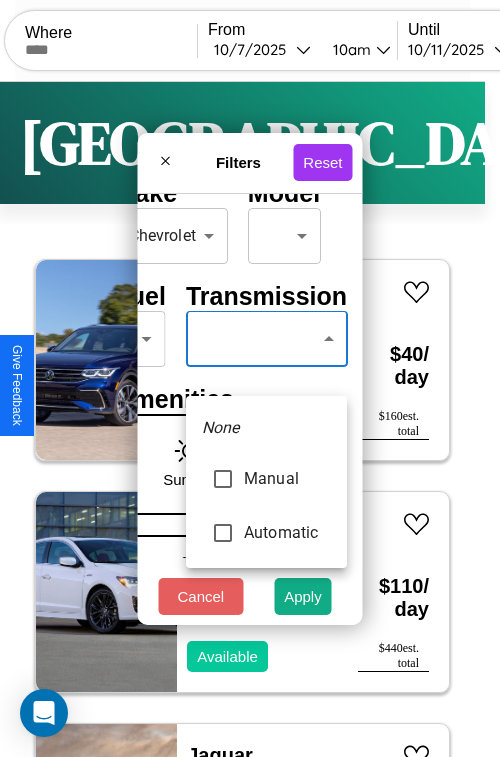 type on "*********" 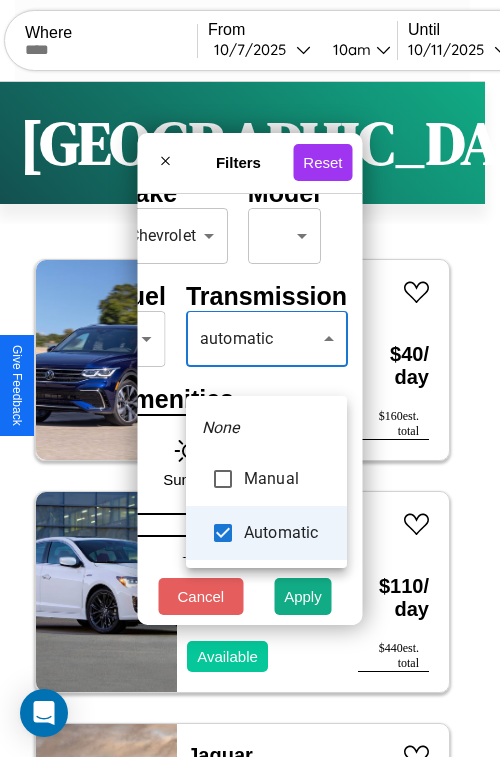 click at bounding box center (250, 378) 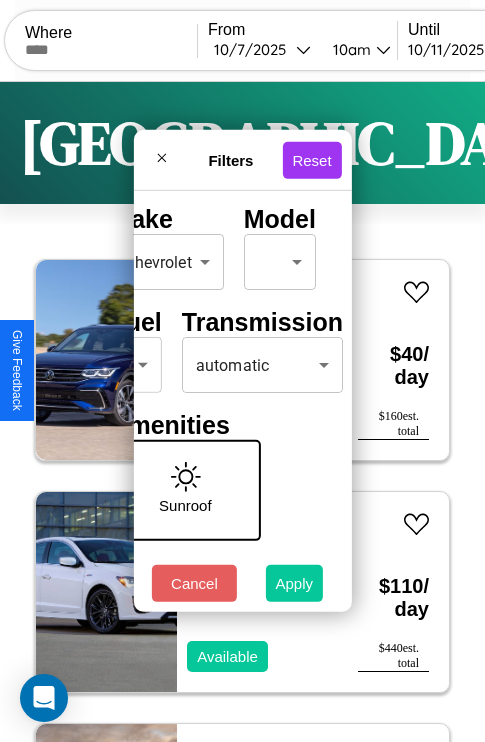 click on "Apply" at bounding box center (295, 583) 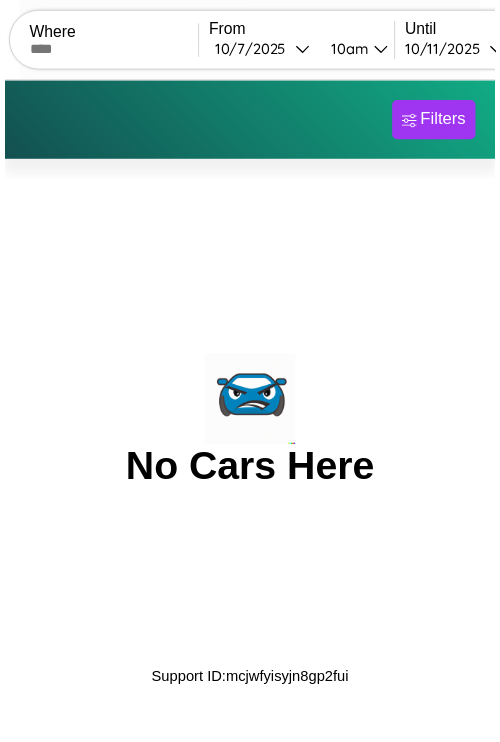 scroll, scrollTop: 0, scrollLeft: 0, axis: both 